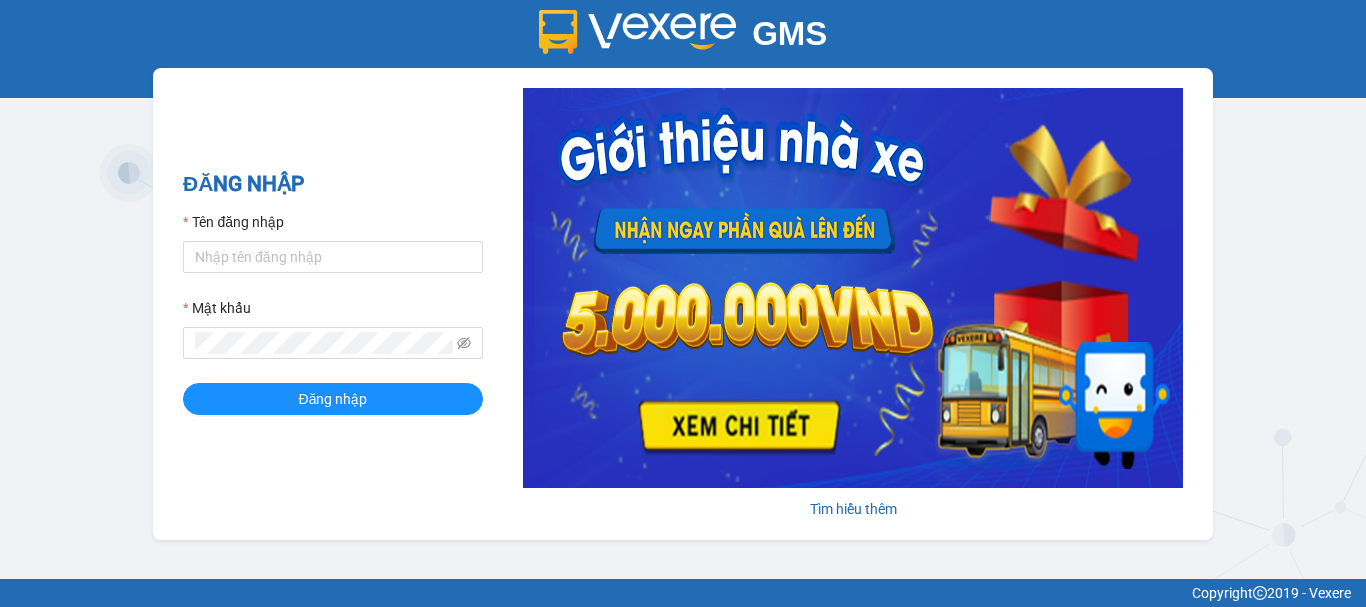 scroll, scrollTop: 0, scrollLeft: 0, axis: both 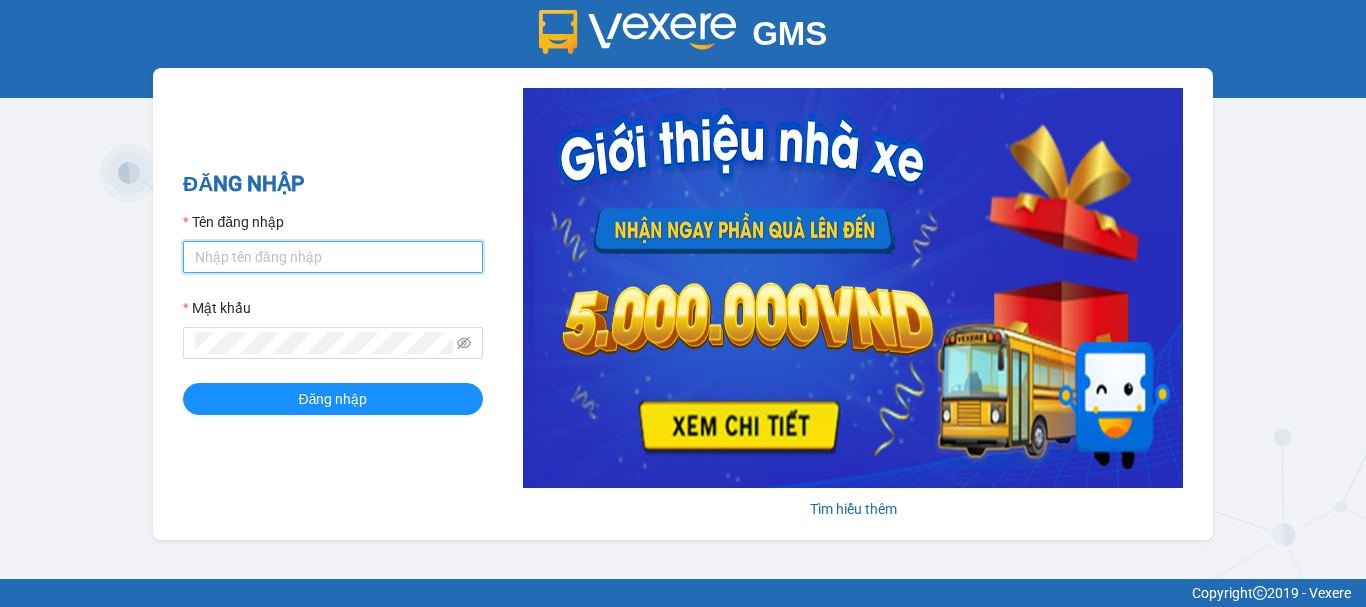 click on "Tên đăng nhập" at bounding box center [333, 257] 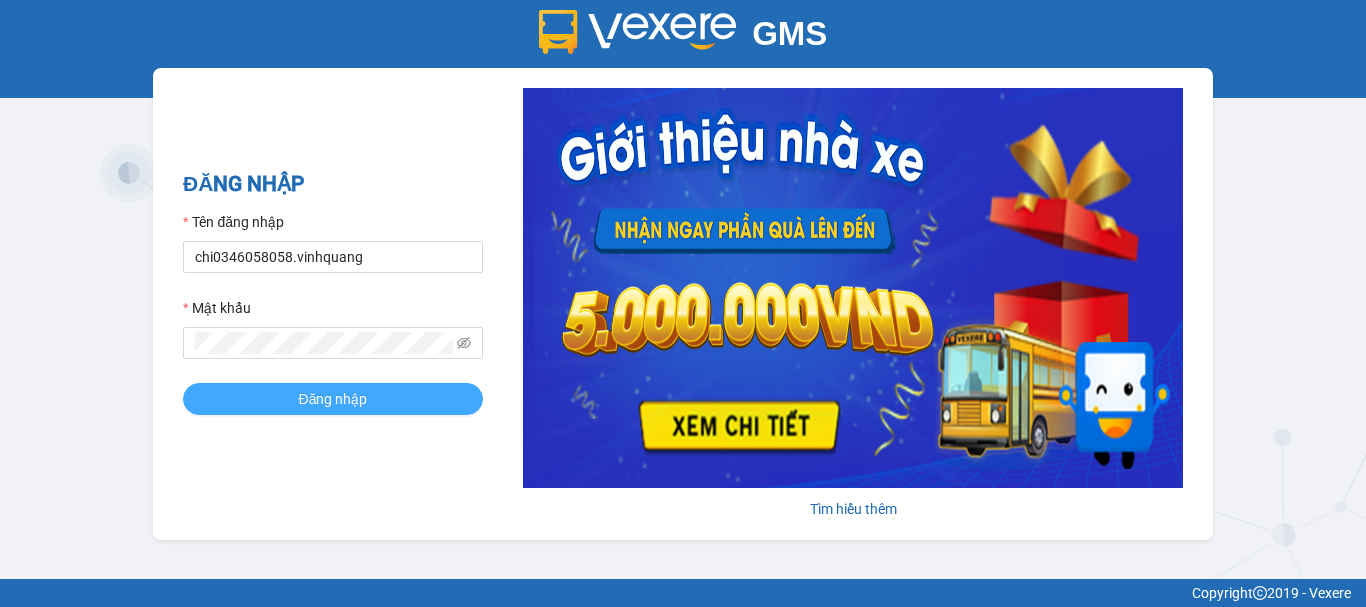 click on "Đăng nhập" at bounding box center [333, 399] 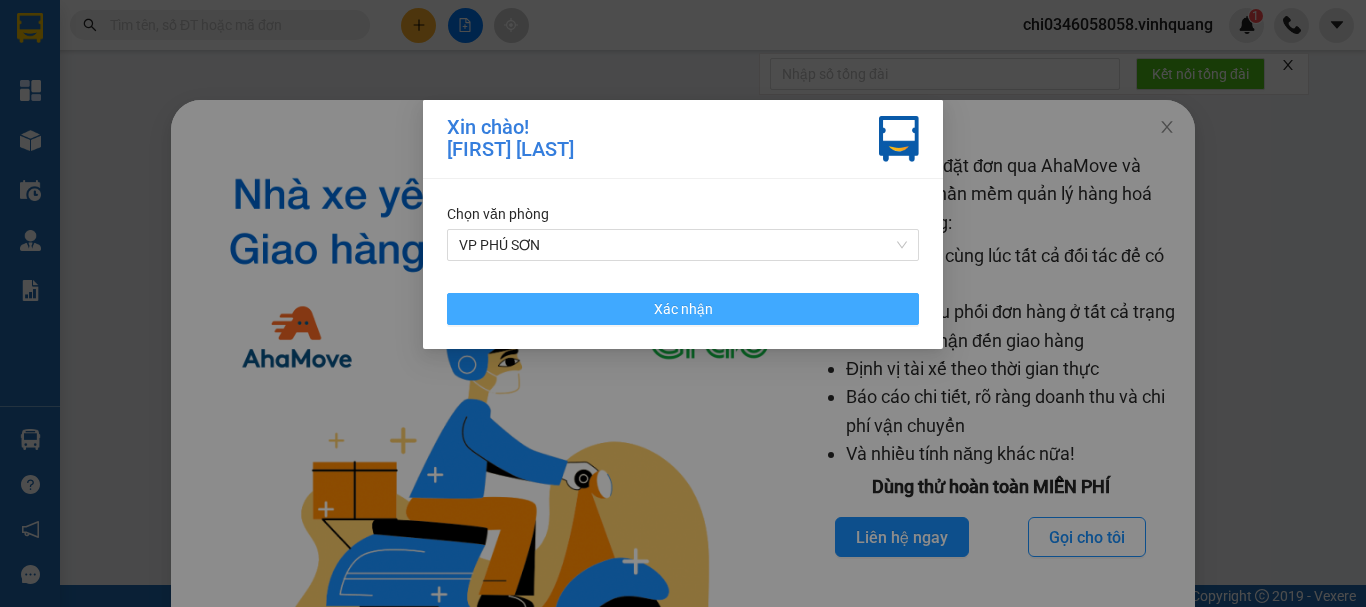 click on "Xác nhận" at bounding box center [683, 309] 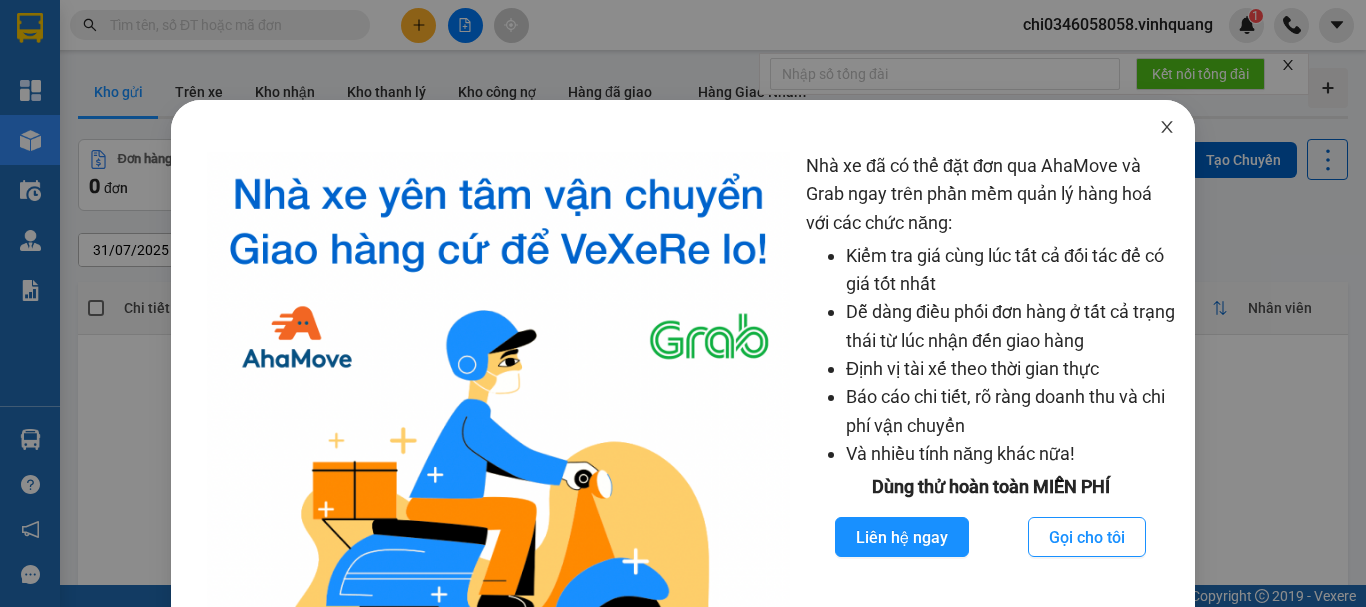 click 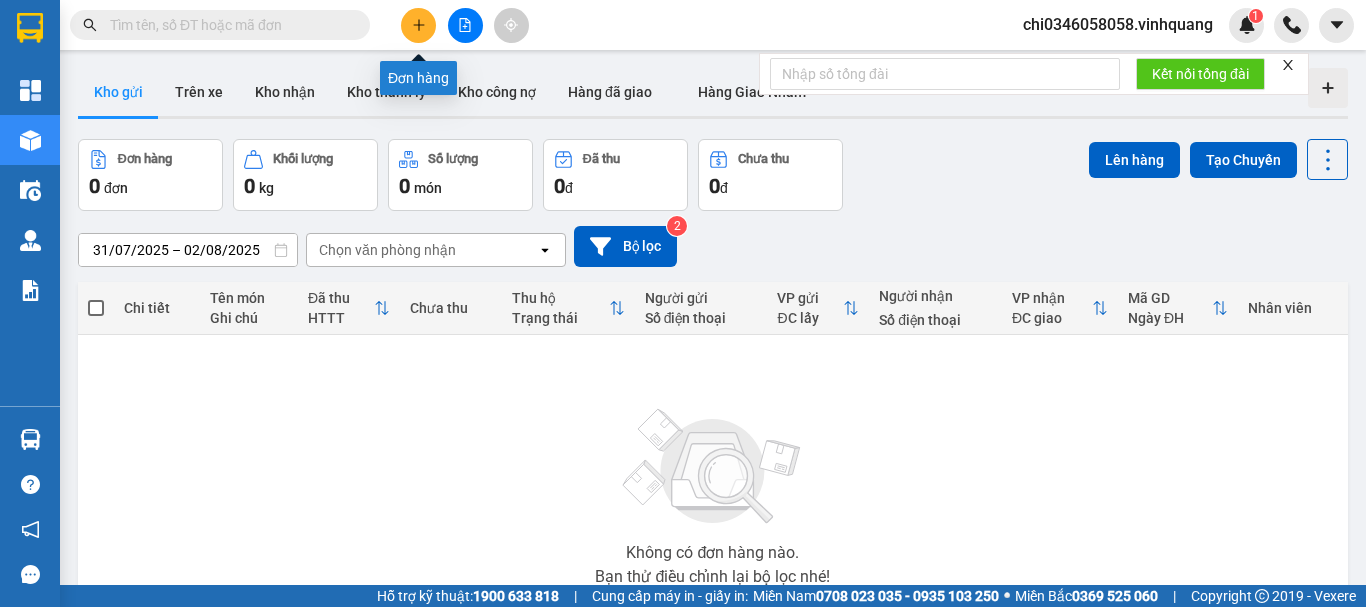 click 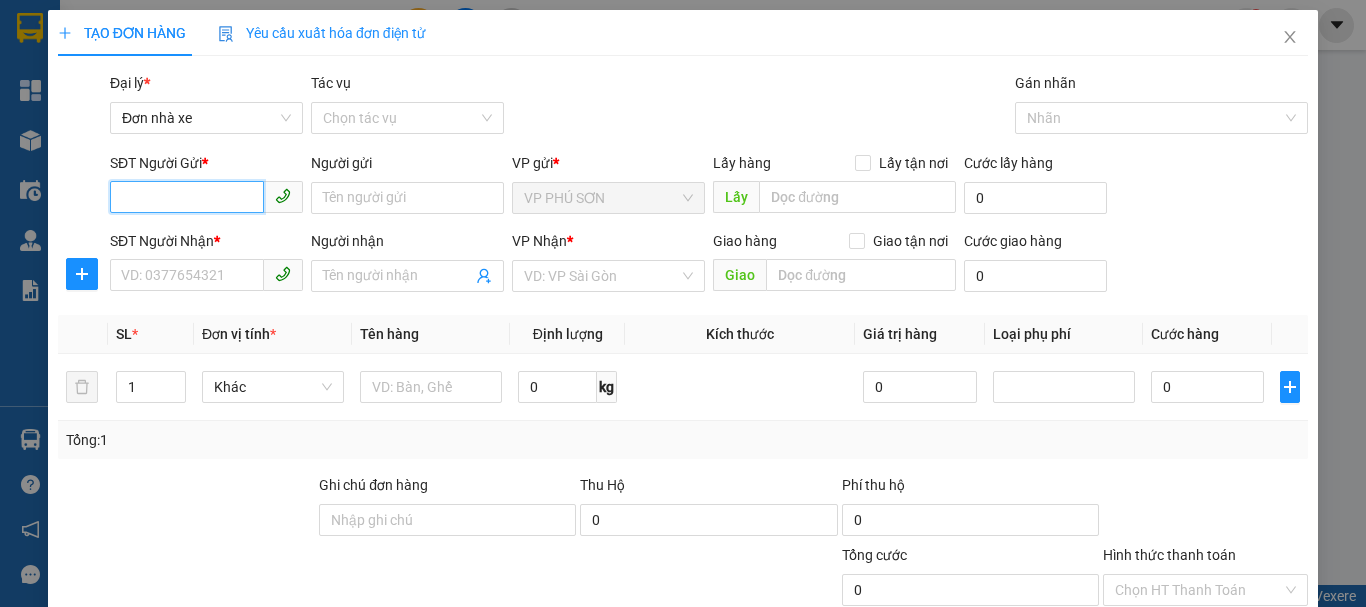 click on "SĐT Người Gửi  *" at bounding box center (187, 197) 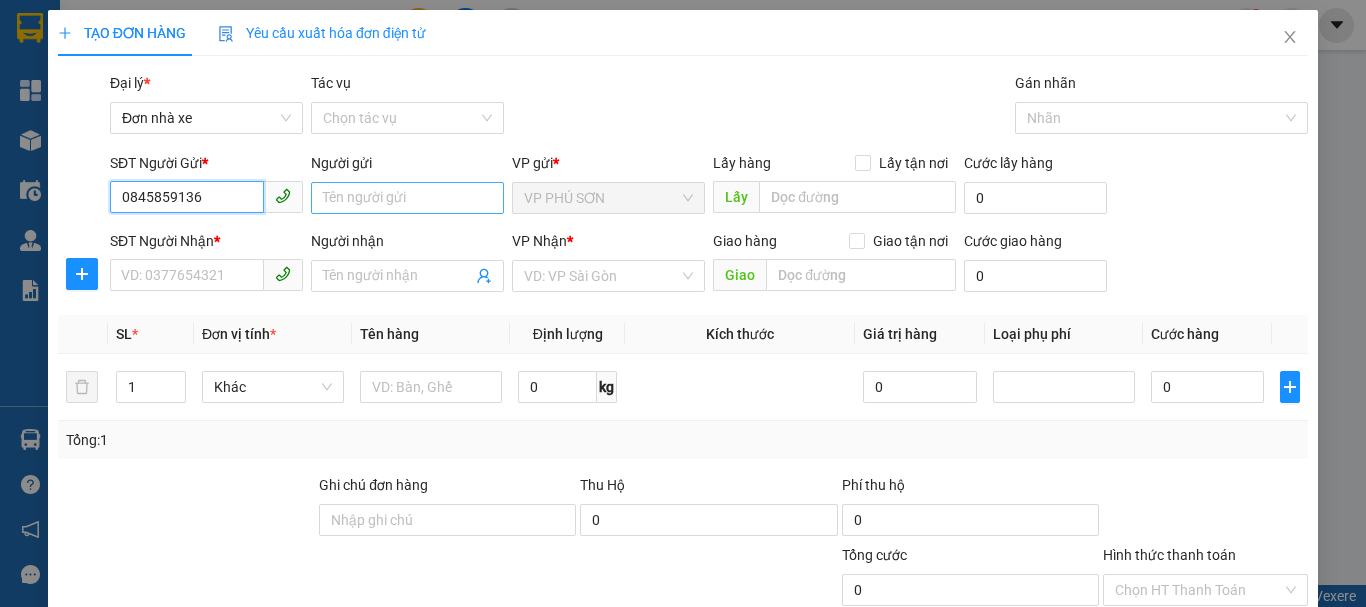 type on "0845859136" 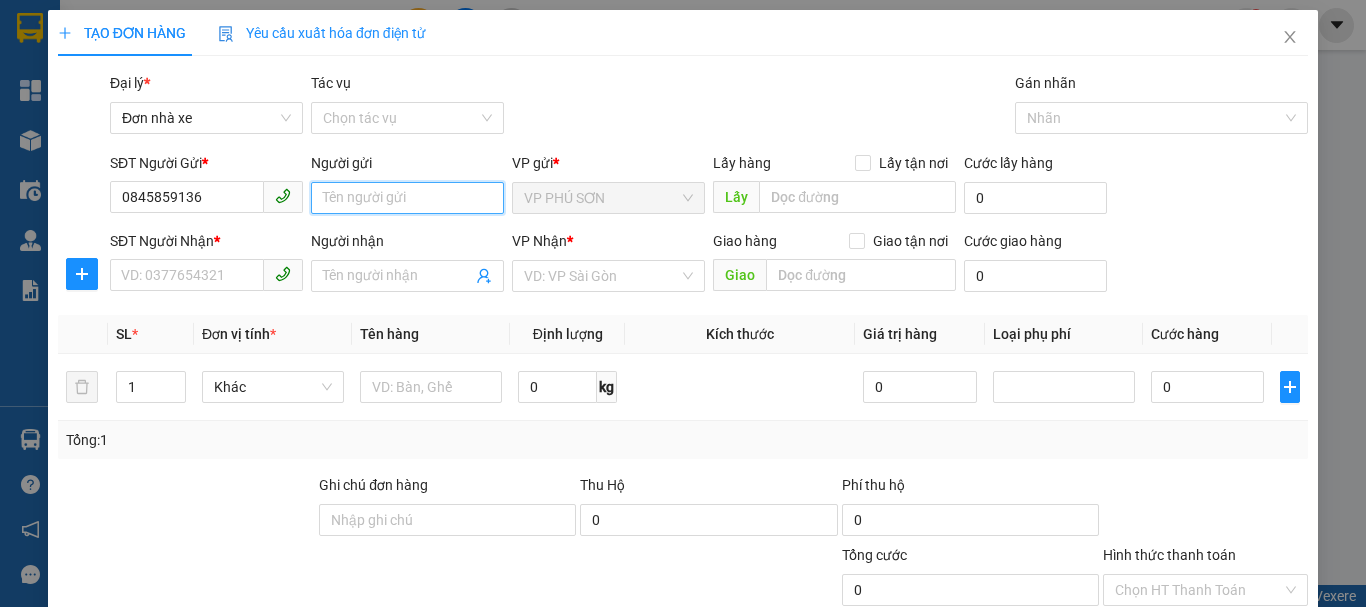 click on "Người gửi" at bounding box center [407, 198] 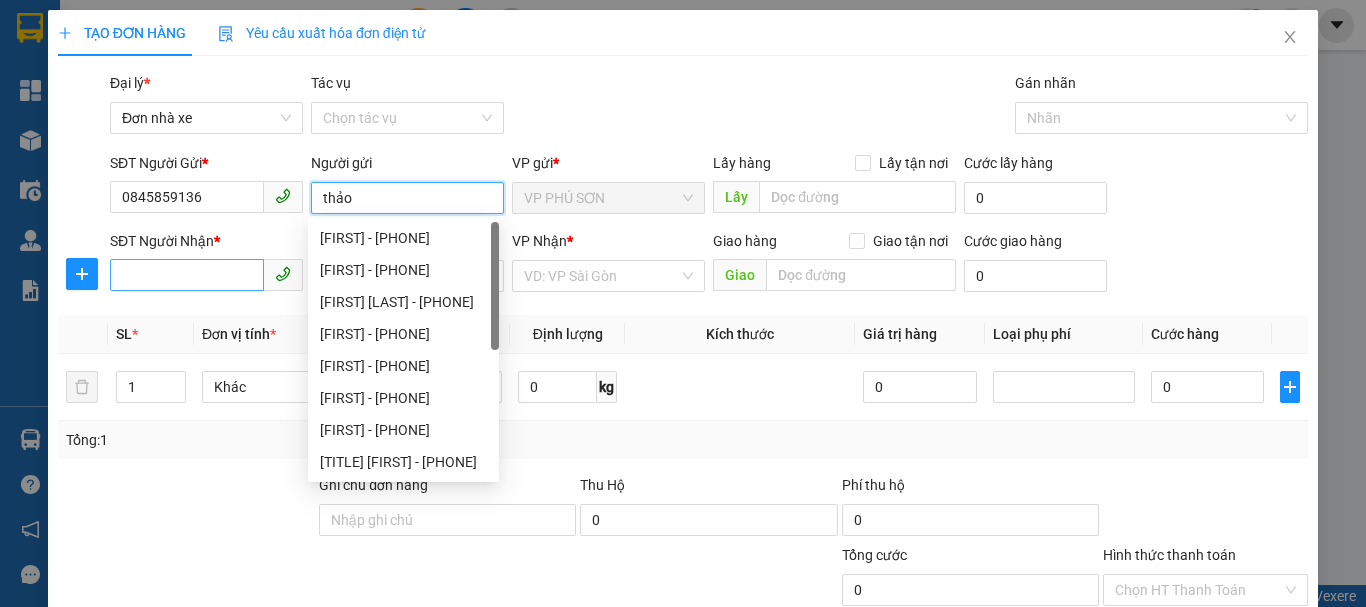 type on "thảo" 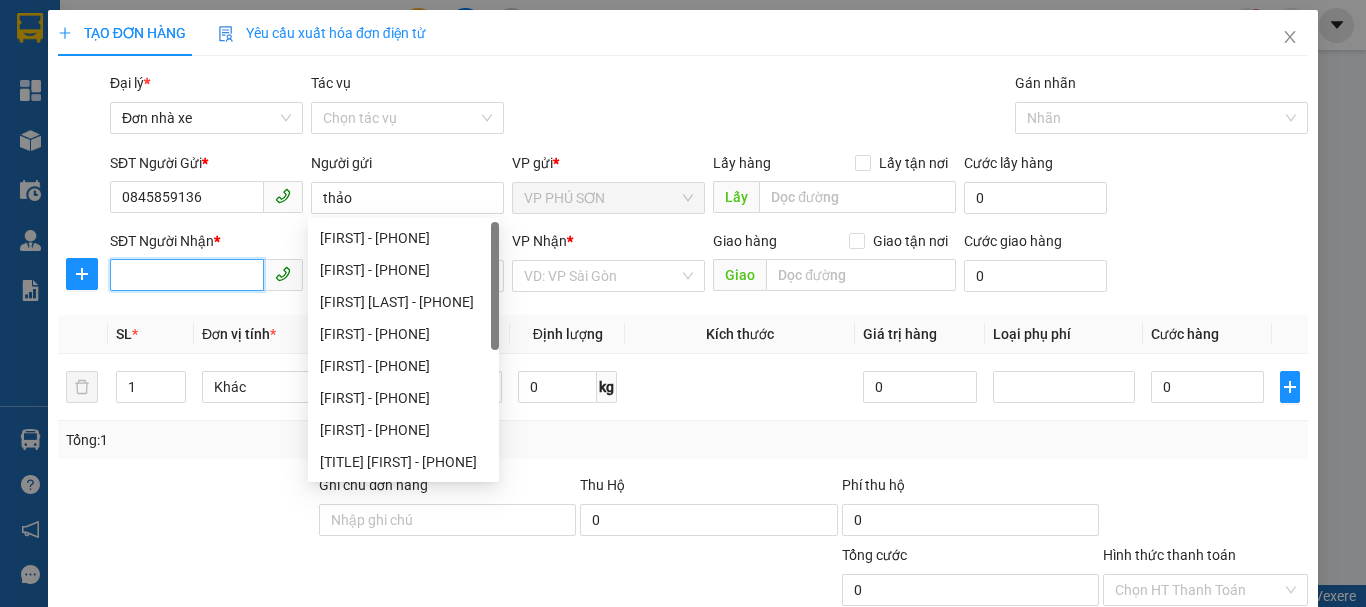 click on "SĐT Người Nhận  *" at bounding box center (187, 275) 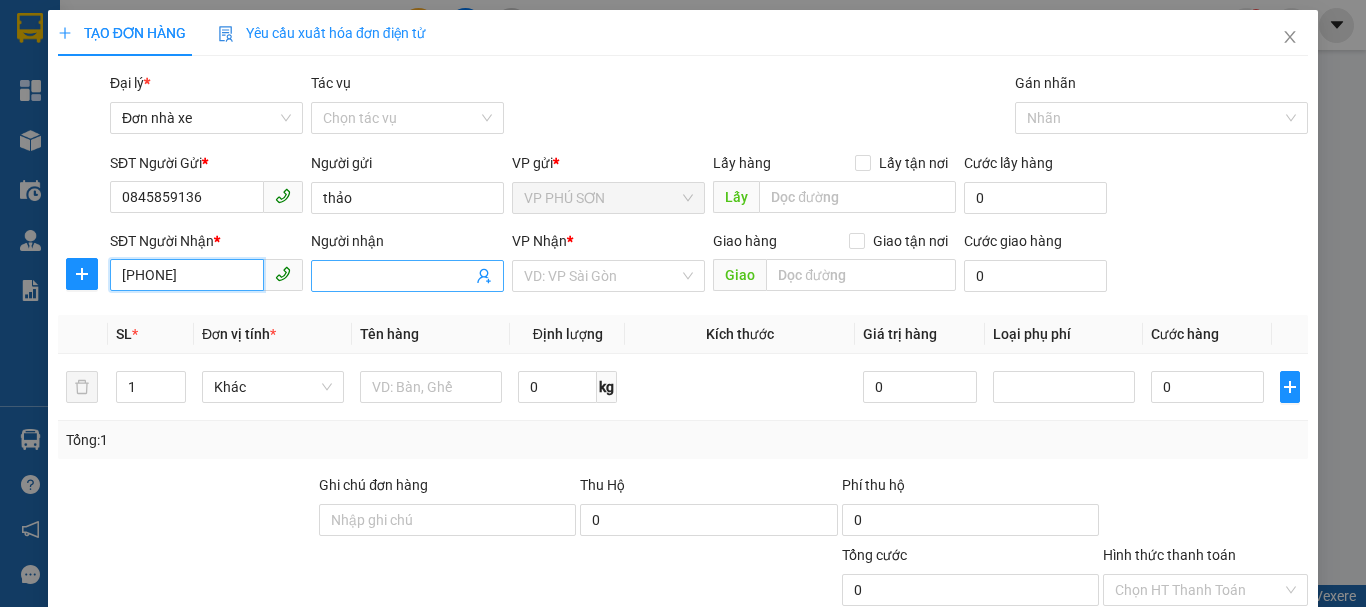type on "[PHONE]" 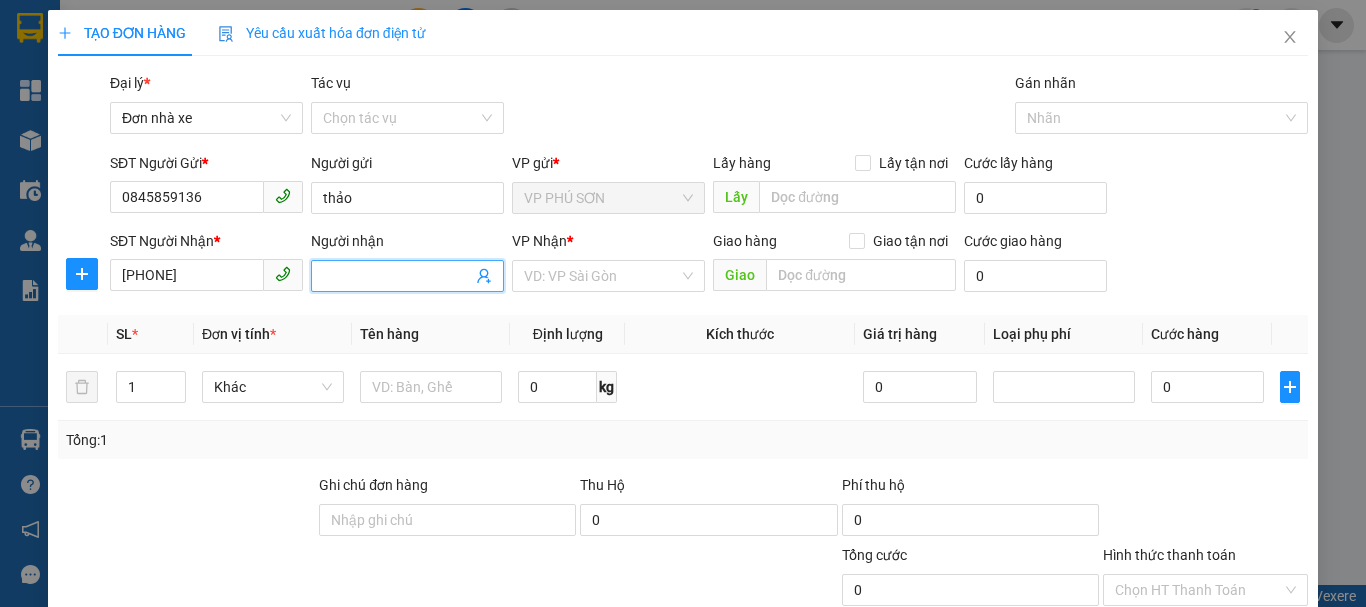 click on "Người nhận" at bounding box center (397, 276) 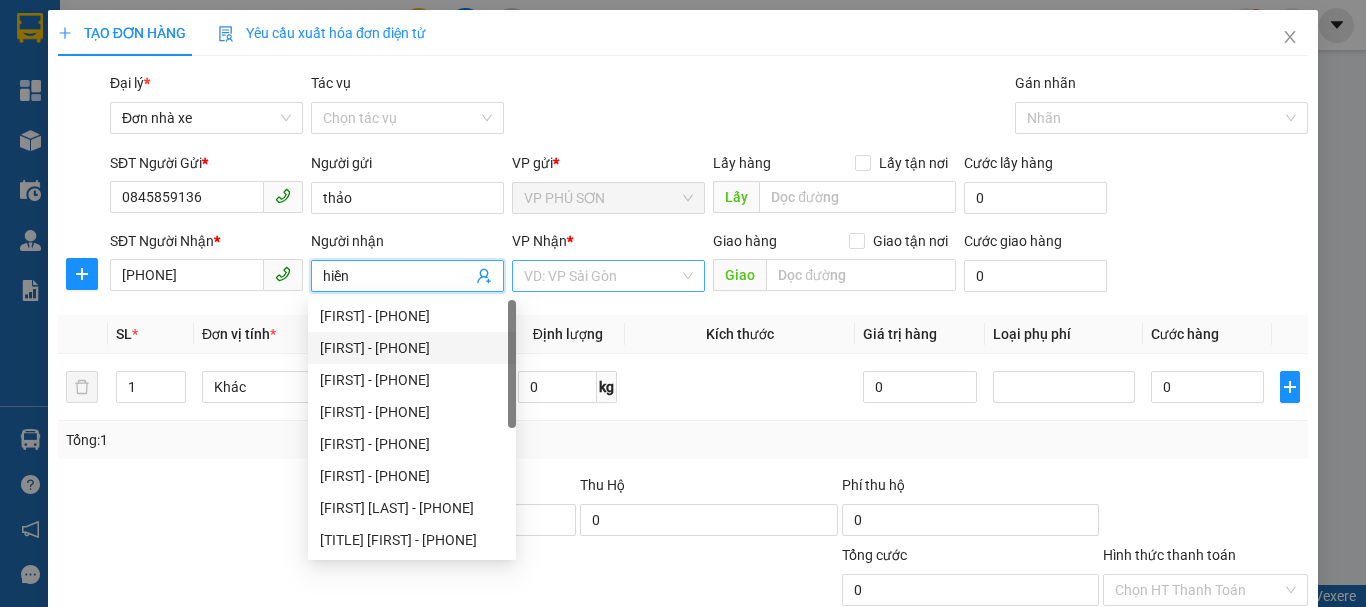 type on "hiền" 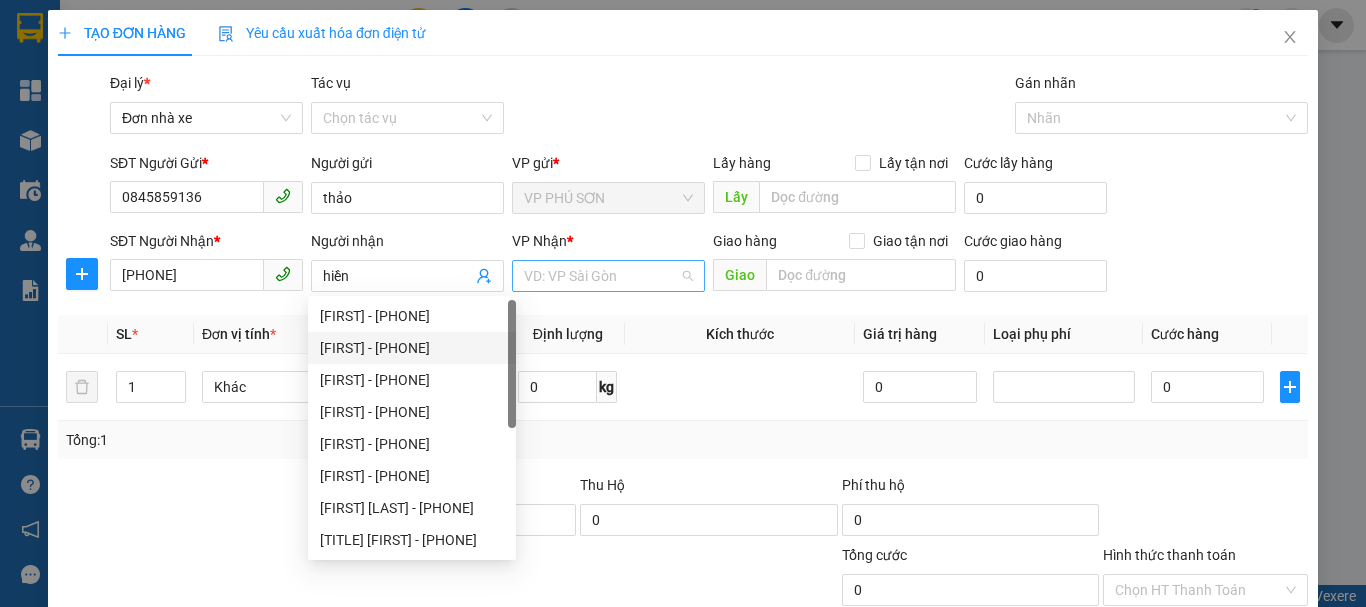 click at bounding box center (601, 276) 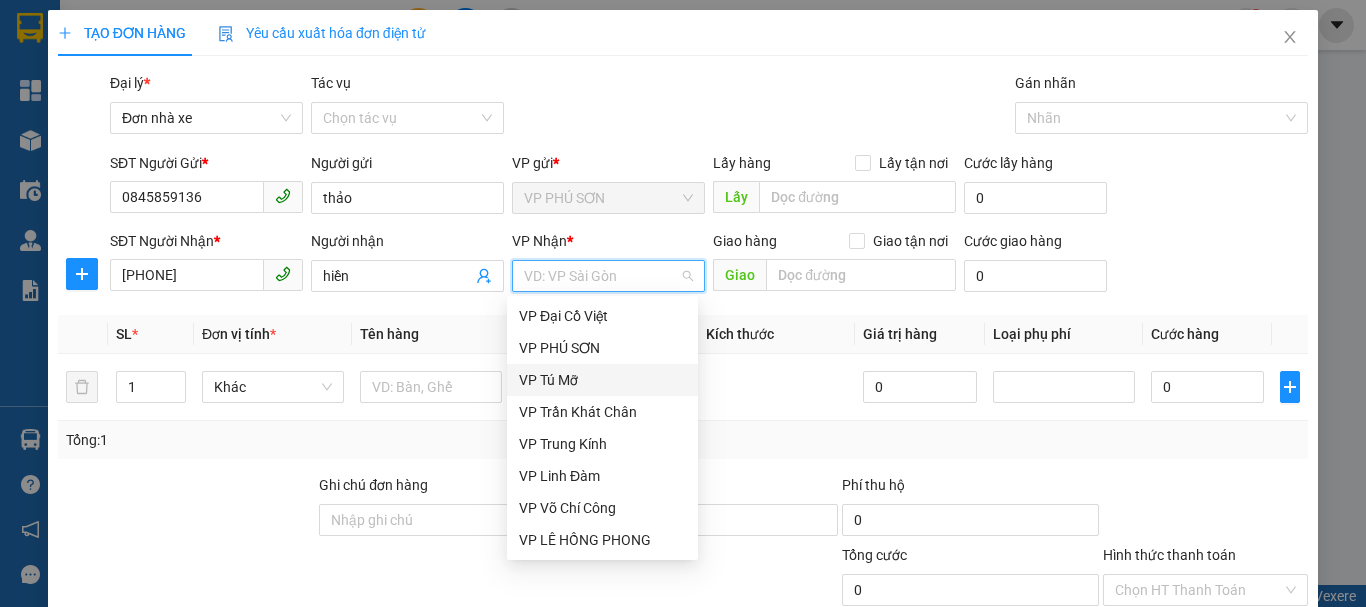 click on "VP Tú Mỡ" at bounding box center [602, 380] 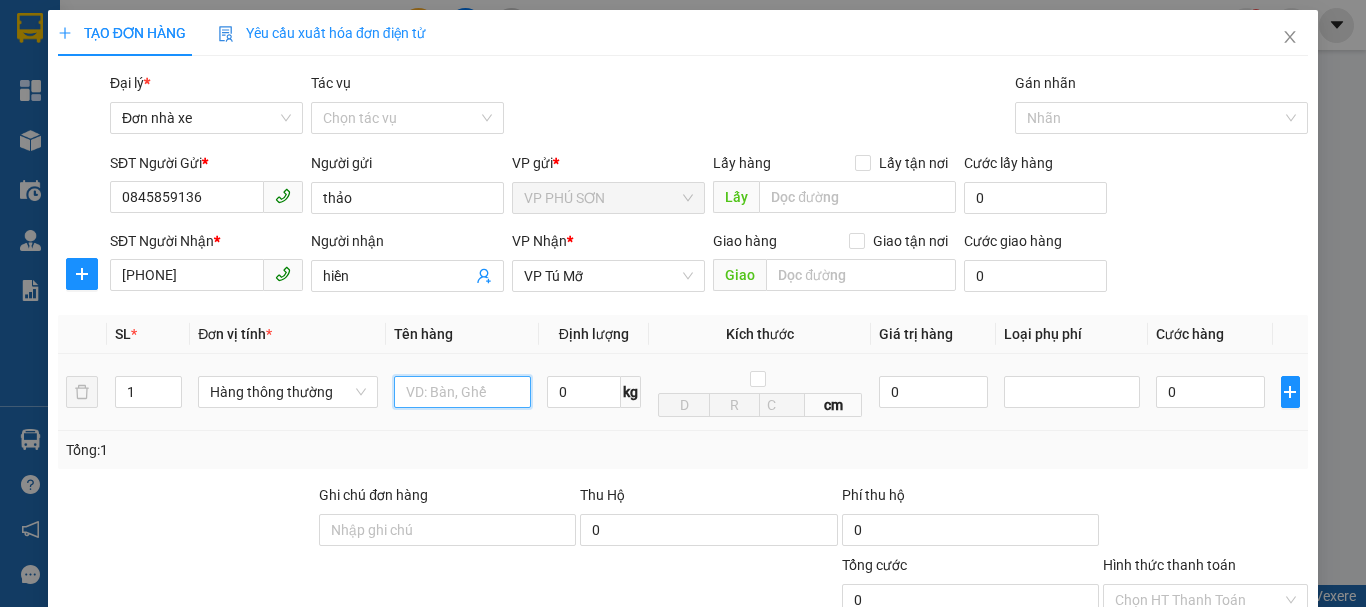 click at bounding box center (462, 392) 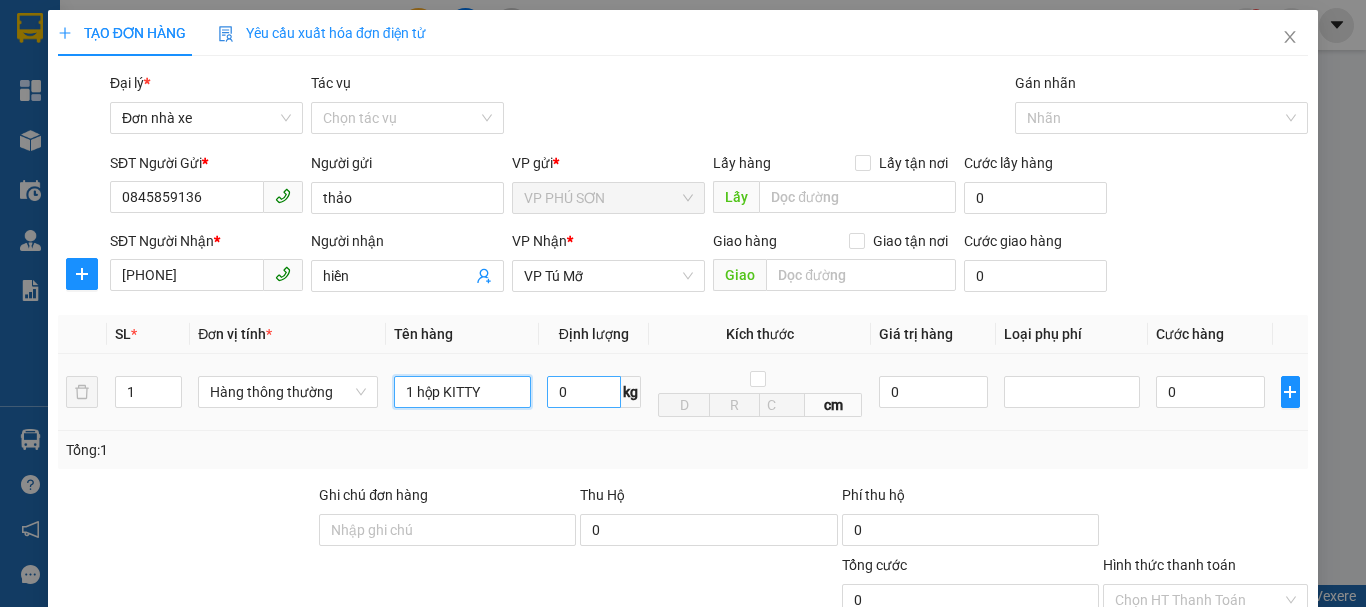 type on "1 hộp KITTY" 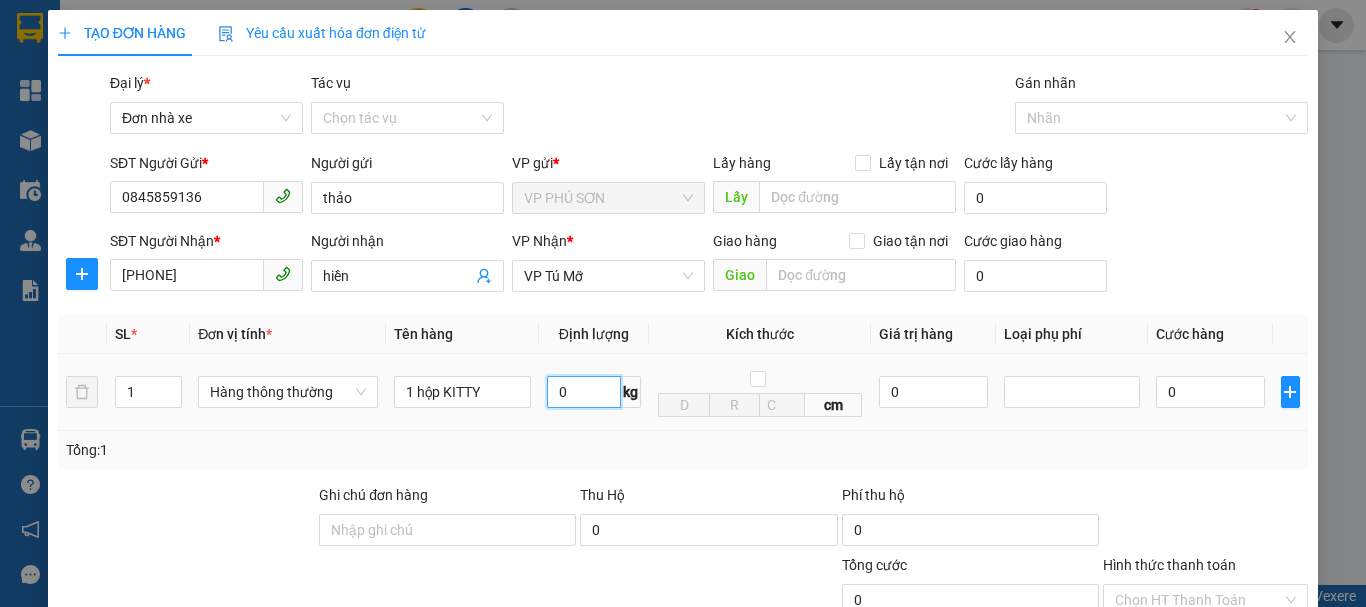 click on "0" at bounding box center (584, 392) 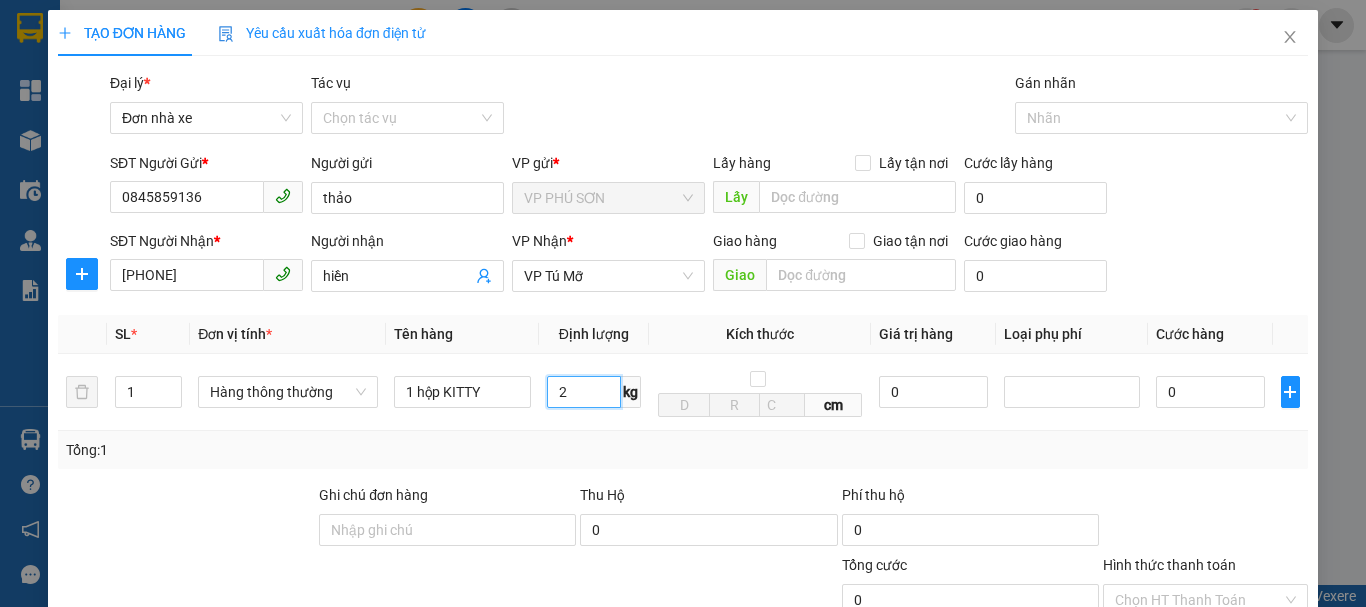 type on "2" 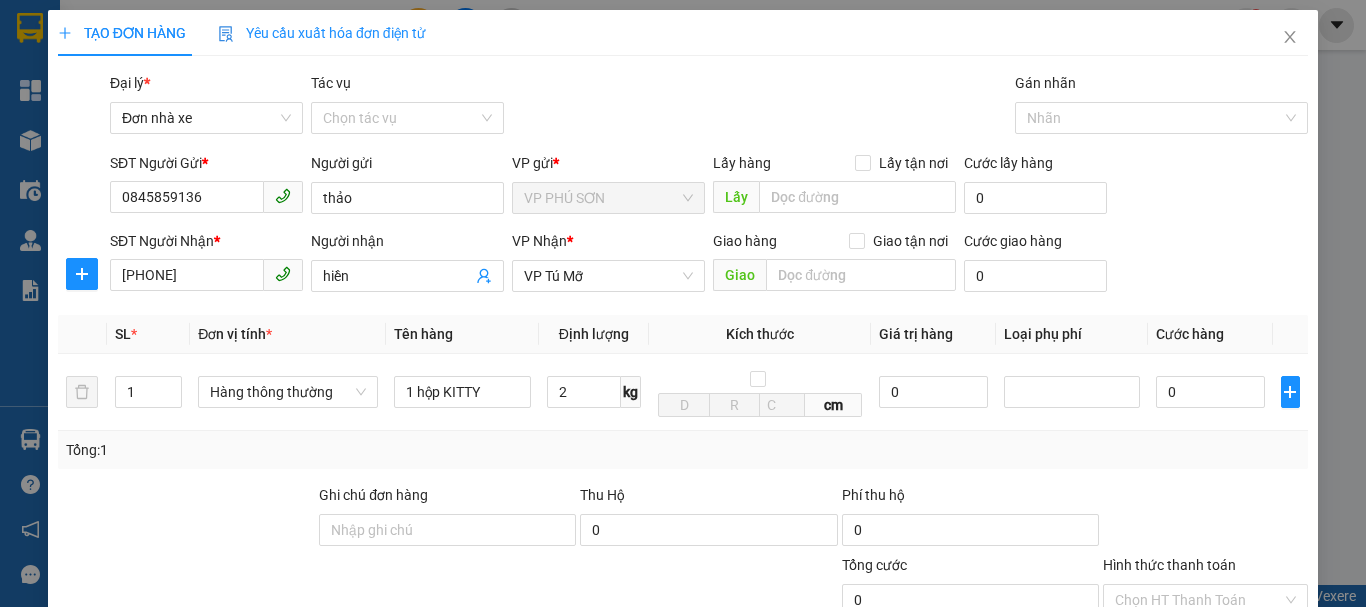 click on "Transit Pickup Surcharge Ids Transit Deliver Surcharge Ids Transit Deliver Surcharge Transit Deliver Surcharge Gói vận chuyển  * Tiêu chuẩn Đại lý  * Đơn nhà xe Tác vụ Chọn tác vụ Gán nhãn   Nhãn SĐT Người Gửi  * [PHONE] Người gửi [FIRST] VP gửi  * VP PHÚ SƠN Lấy hàng Lấy tận nơi Lấy Cước lấy hàng 0 SĐT Người Nhận  * [PHONE] Người nhận [FIRST] VP Nhận  * VP Tú Mỡ Giao hàng Giao tận nơi Giao Cước giao hàng 0 SL  * Đơn vị tính  * Tên hàng  Định lượng Kích thước Giá trị hàng Loại phụ phí Cước hàng                     1 Hàng thông thường 1 hộp KITTY 2 kg cm 0   0 Tổng:  1 Ghi chú đơn hàng Thu Hộ 0 Phí thu hộ 0 Tổng cước 0 Hình thức thanh toán Chọn HT Thanh Toán Phụ thu 0 VND Giảm giá 0 VND % Discount 0 Số tiền thu trước 0 Chưa thanh toán 0 Chọn HT Thanh Toán Ghi chú nội bộ nhà xe Chi phí nội bộ 0 Lưu nháp Xóa Thông tin Lưu" at bounding box center [683, 462] 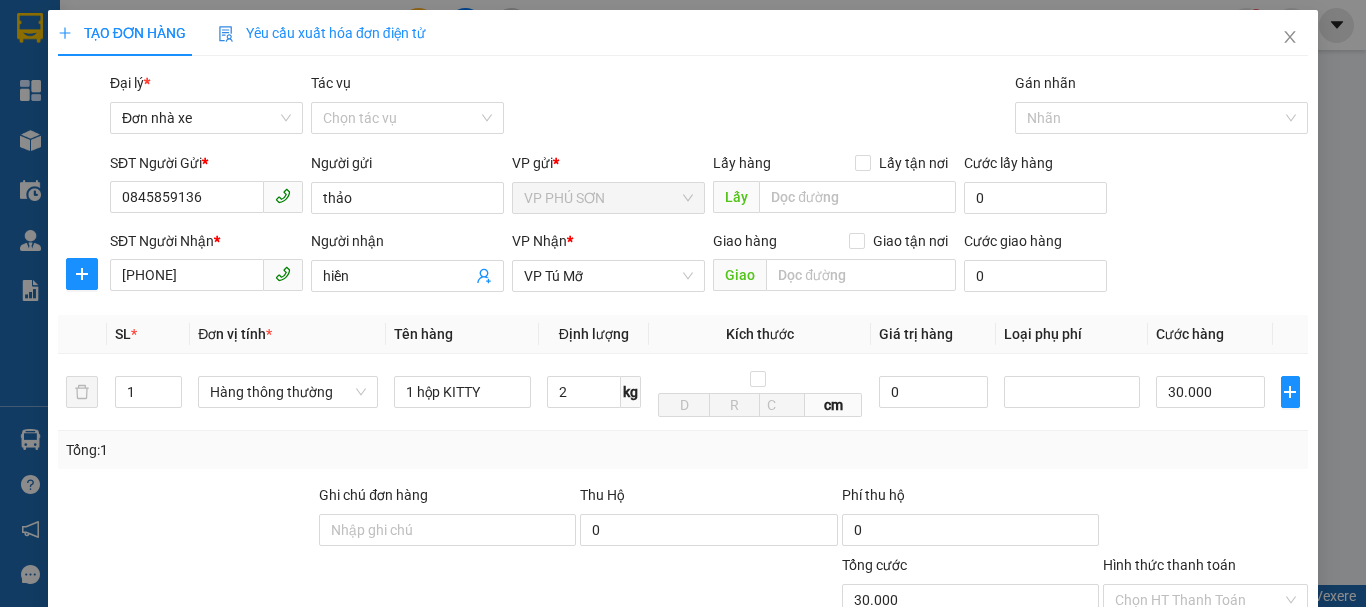 type on "30.000" 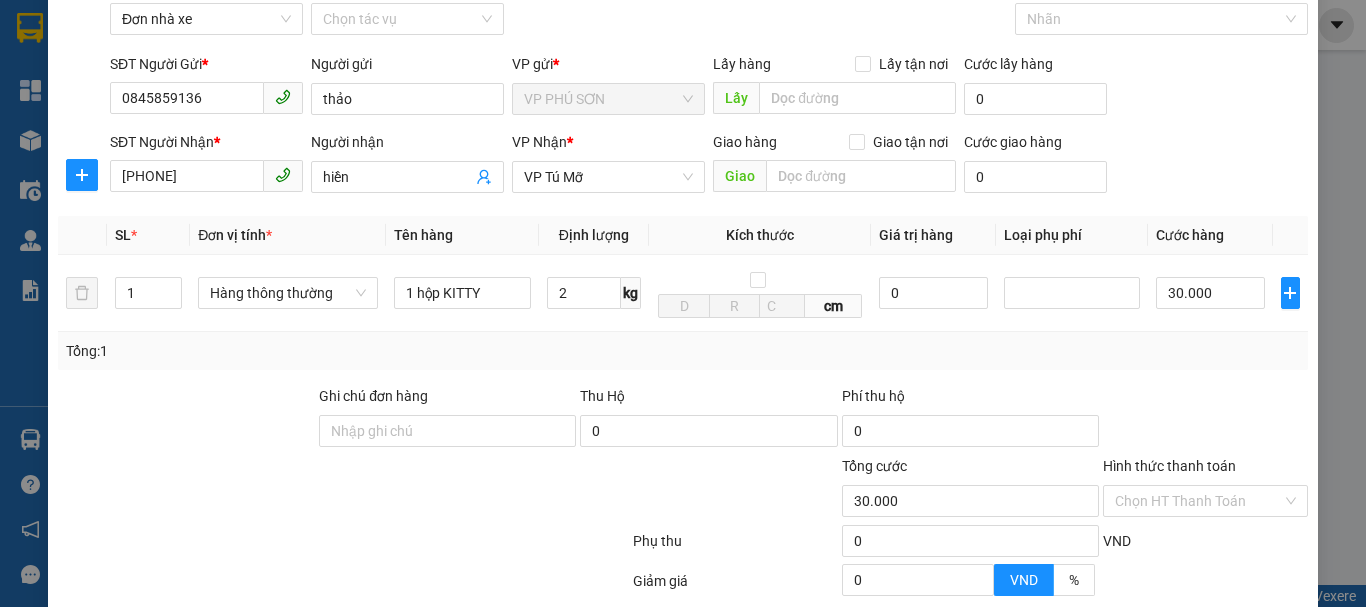 scroll, scrollTop: 200, scrollLeft: 0, axis: vertical 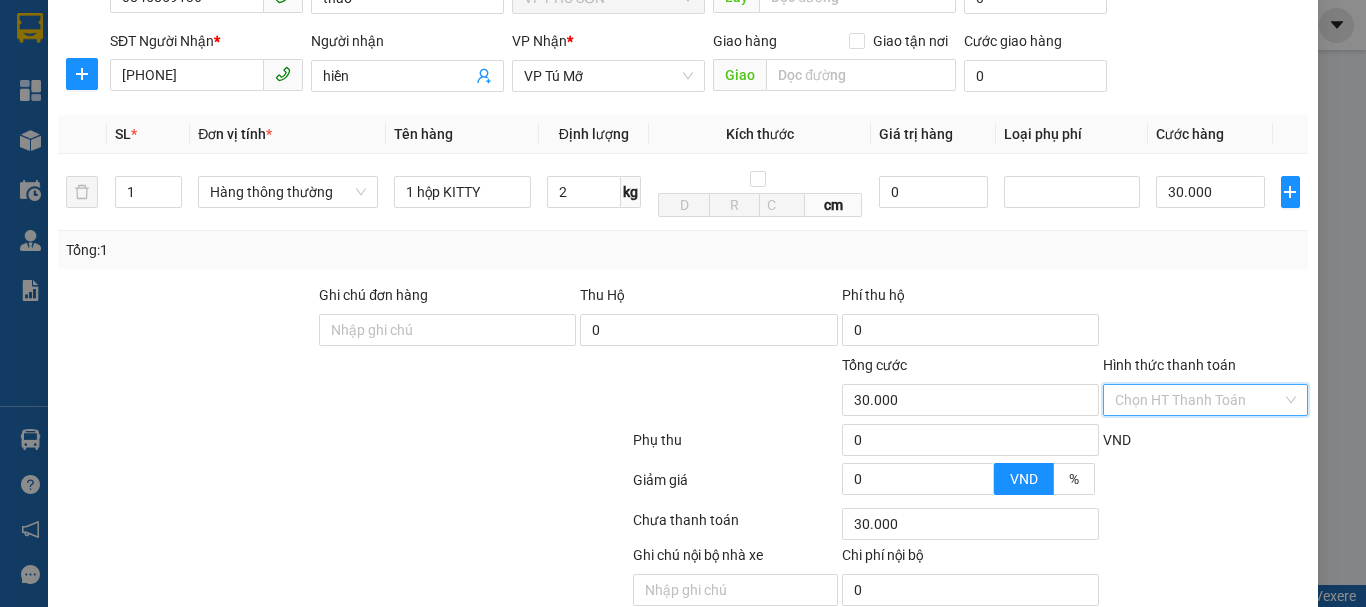 click on "Hình thức thanh toán" at bounding box center (1198, 400) 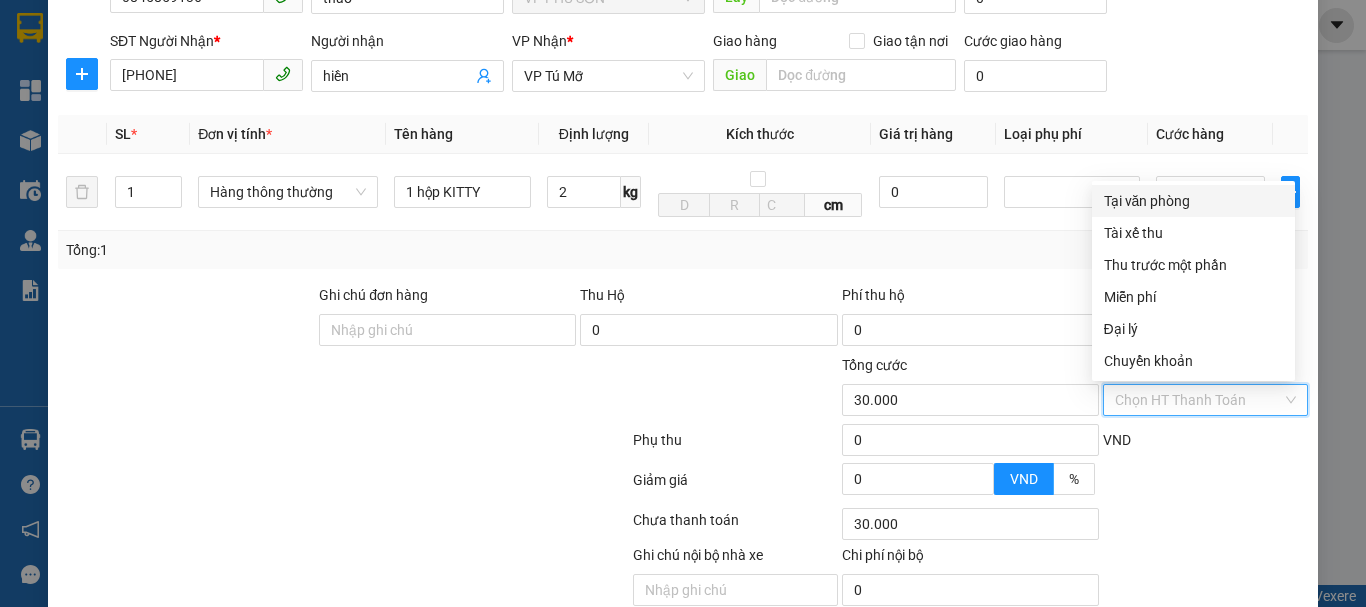 click on "Tại văn phòng" at bounding box center [1193, 201] 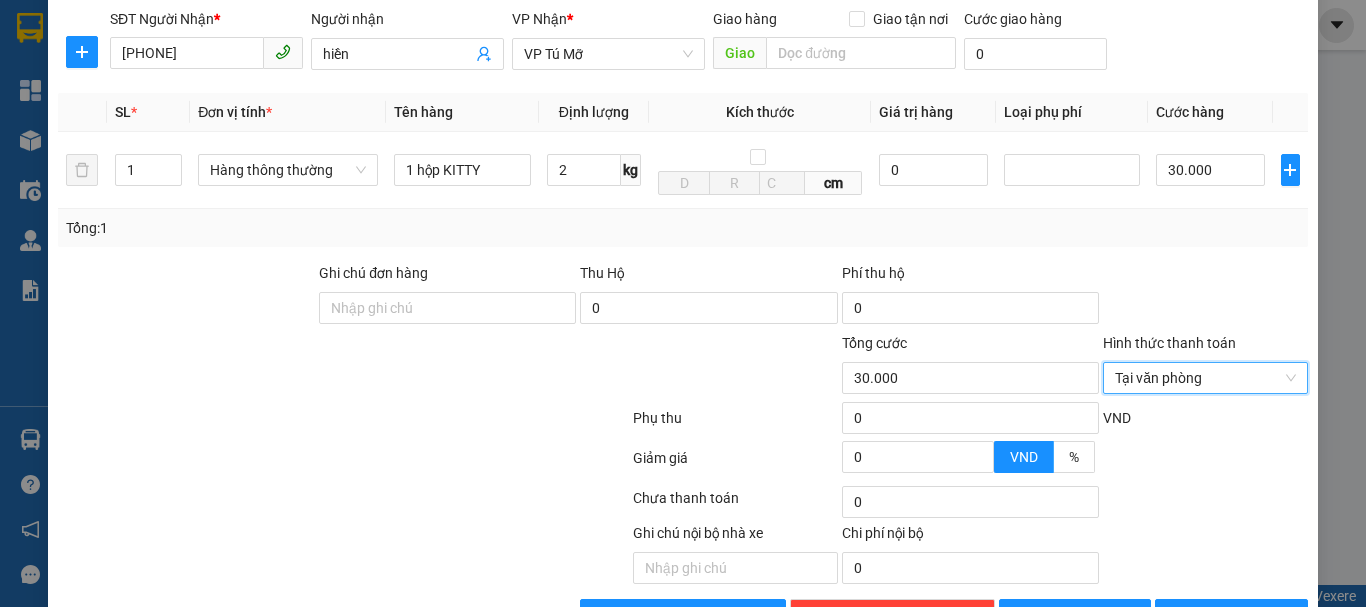 scroll, scrollTop: 286, scrollLeft: 0, axis: vertical 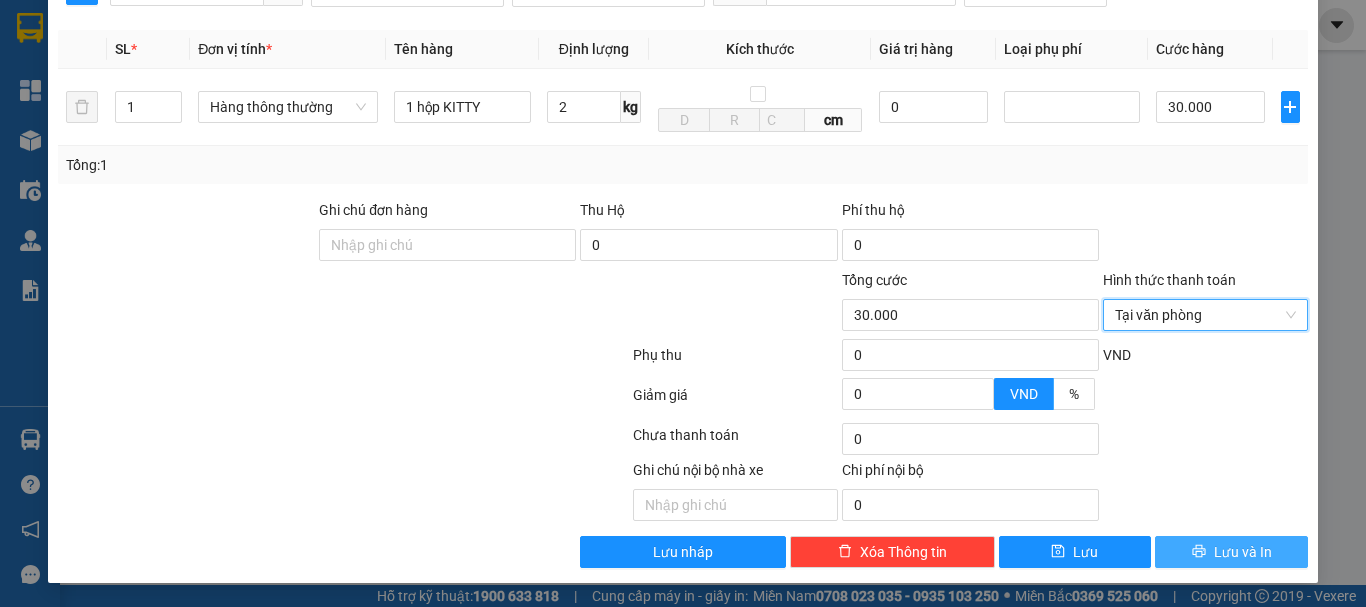 click on "Lưu và In" at bounding box center (1243, 552) 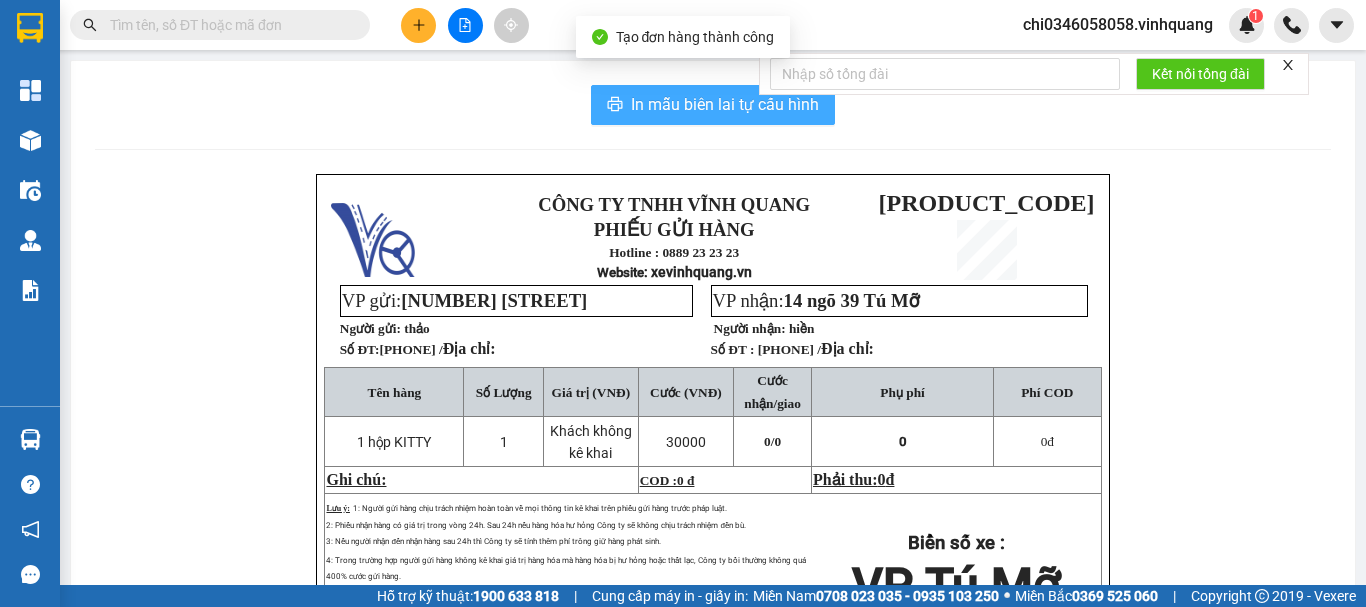 click on "In mẫu biên lai tự cấu hình" at bounding box center (725, 104) 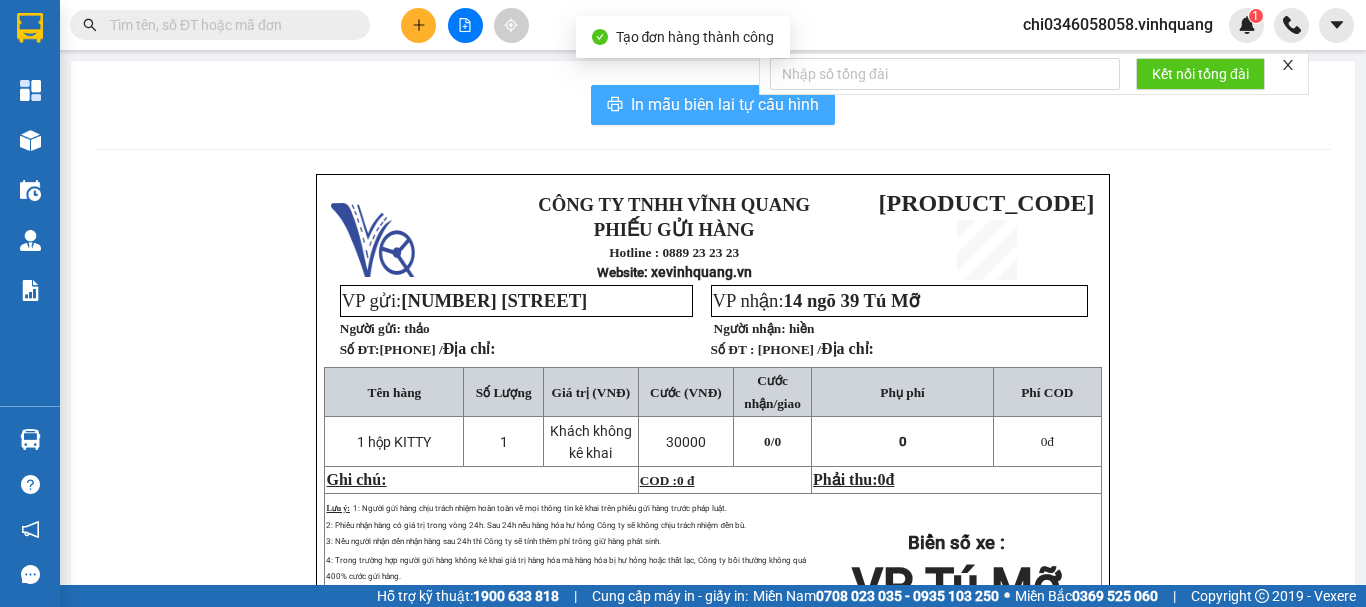 scroll, scrollTop: 0, scrollLeft: 0, axis: both 